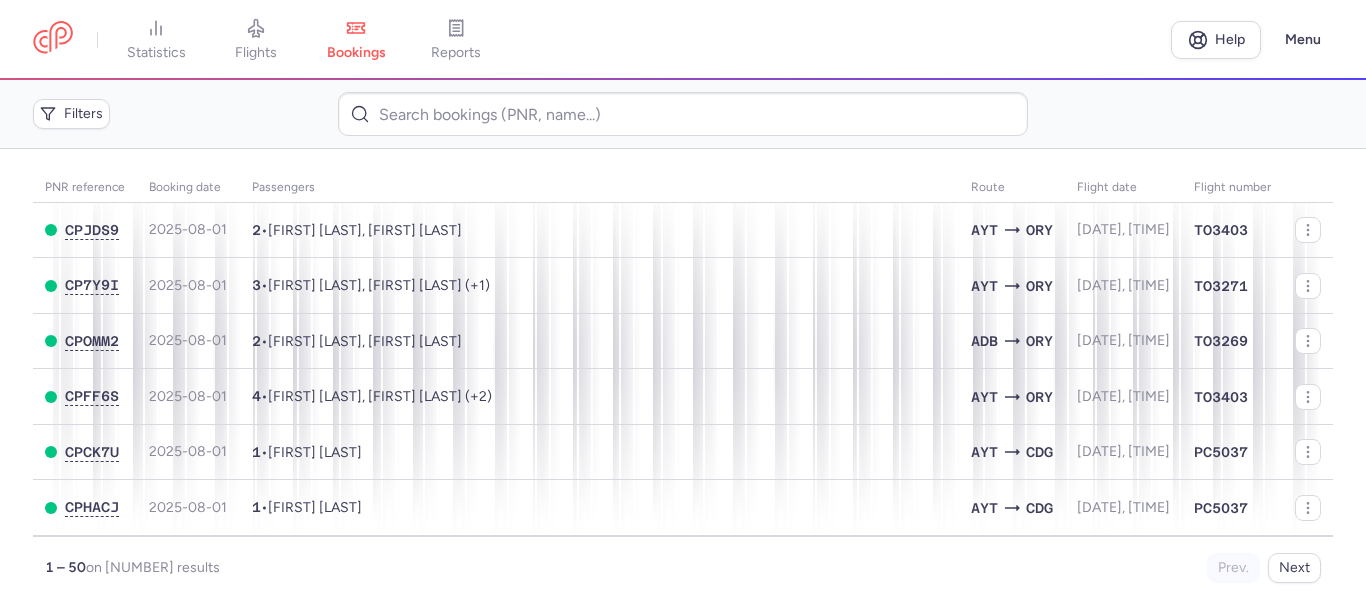 scroll, scrollTop: 0, scrollLeft: 0, axis: both 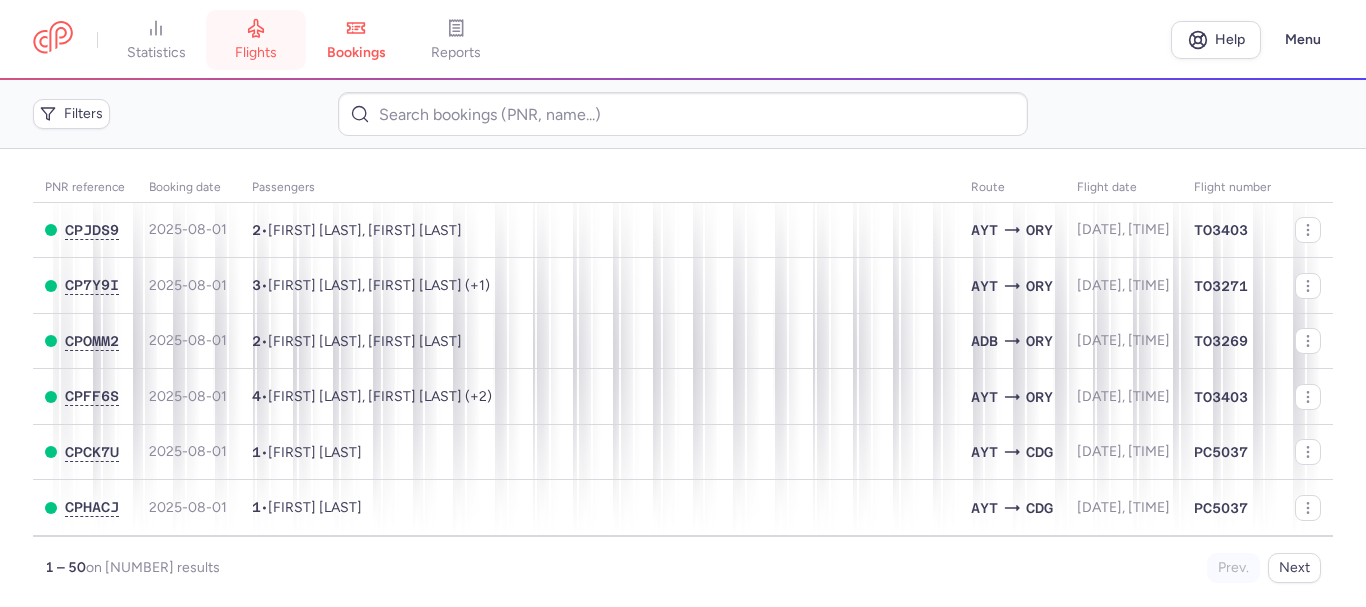 click on "flights" at bounding box center (256, 40) 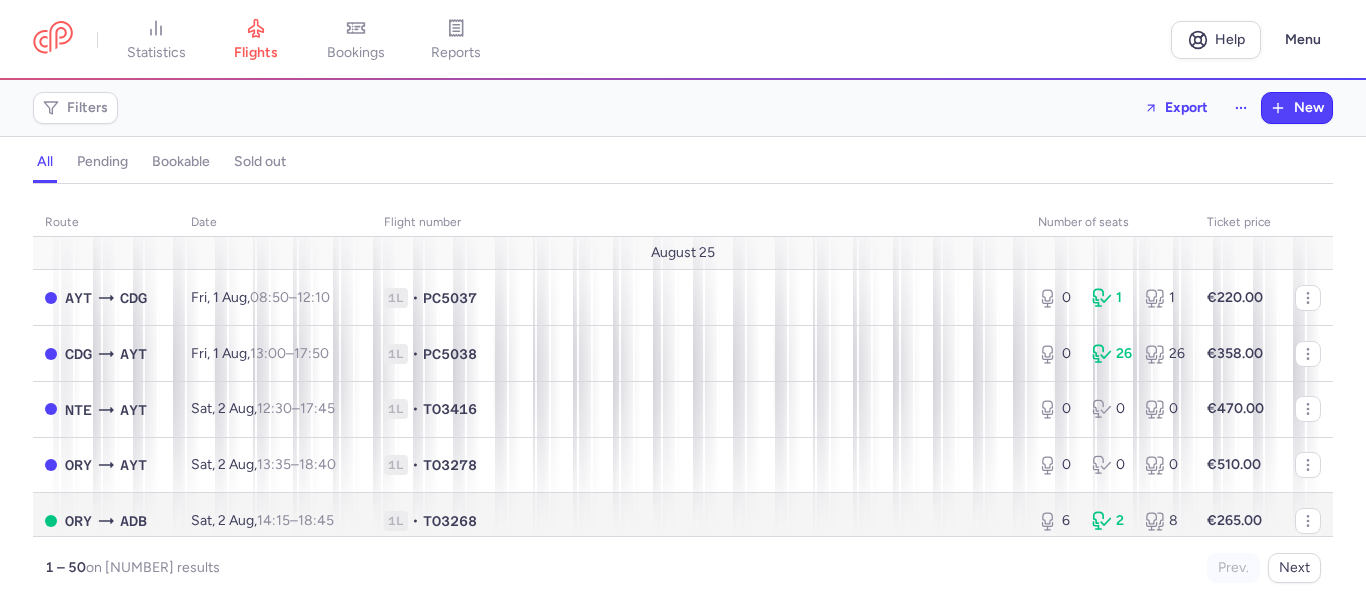scroll, scrollTop: 600, scrollLeft: 0, axis: vertical 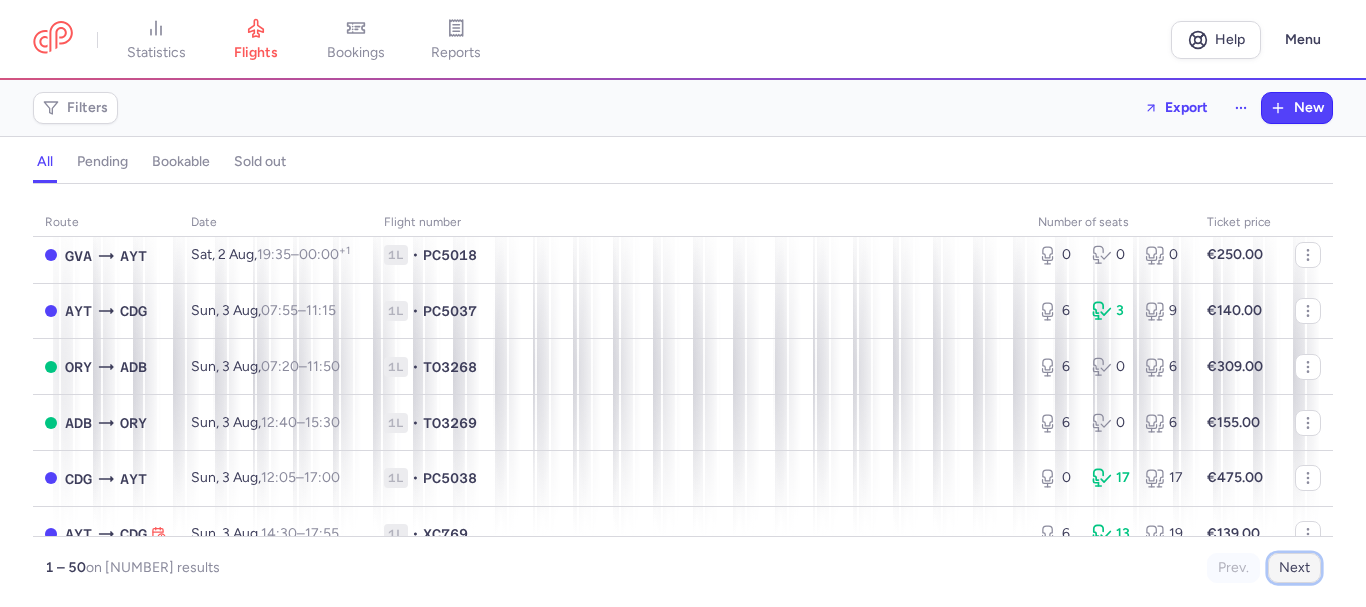click on "Next" at bounding box center (1294, 568) 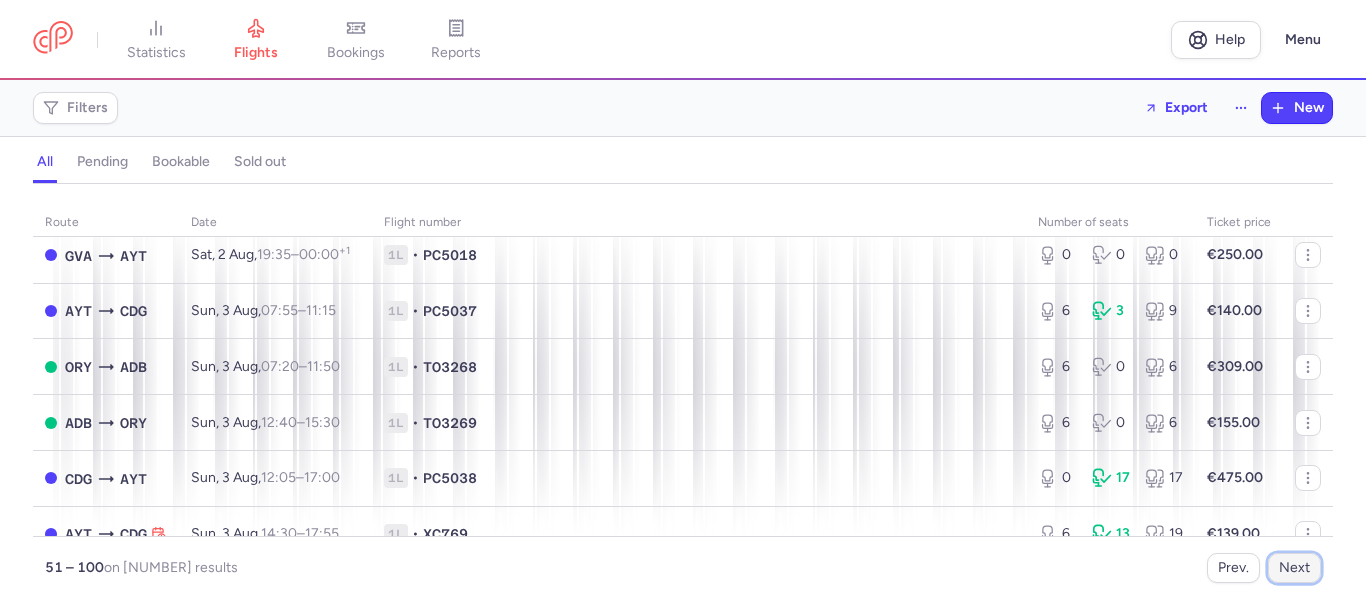 scroll, scrollTop: 0, scrollLeft: 0, axis: both 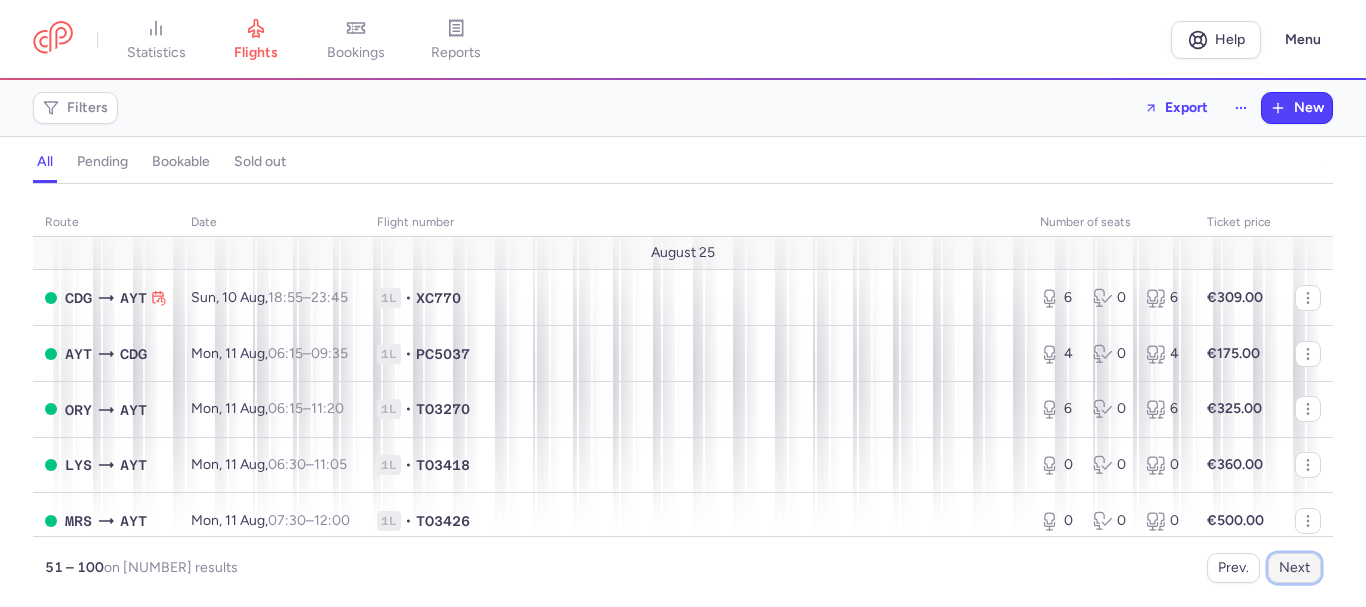 click on "Next" at bounding box center (1294, 568) 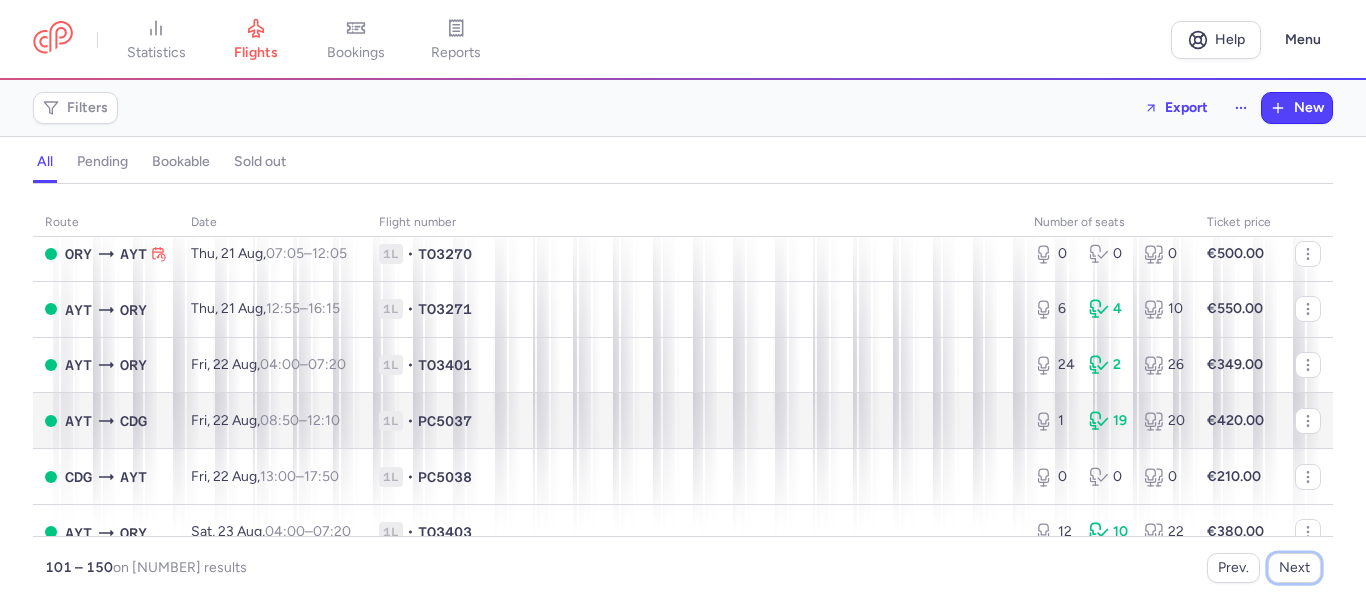 scroll, scrollTop: 300, scrollLeft: 0, axis: vertical 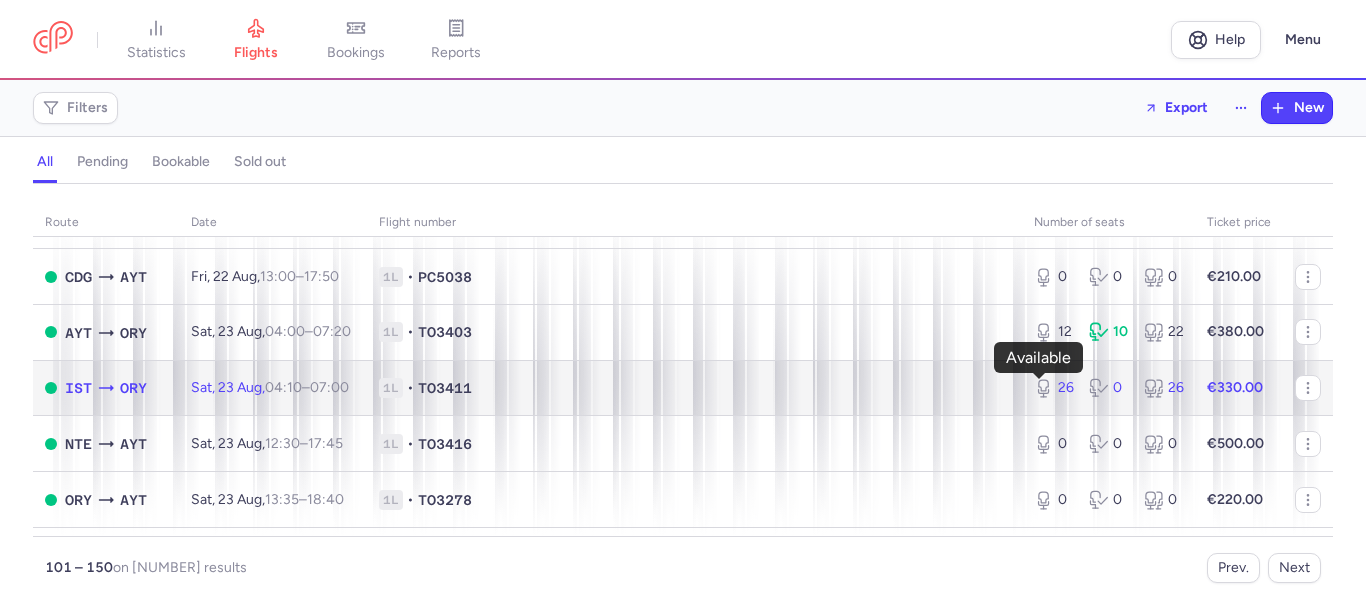 click on "26" at bounding box center (1053, 388) 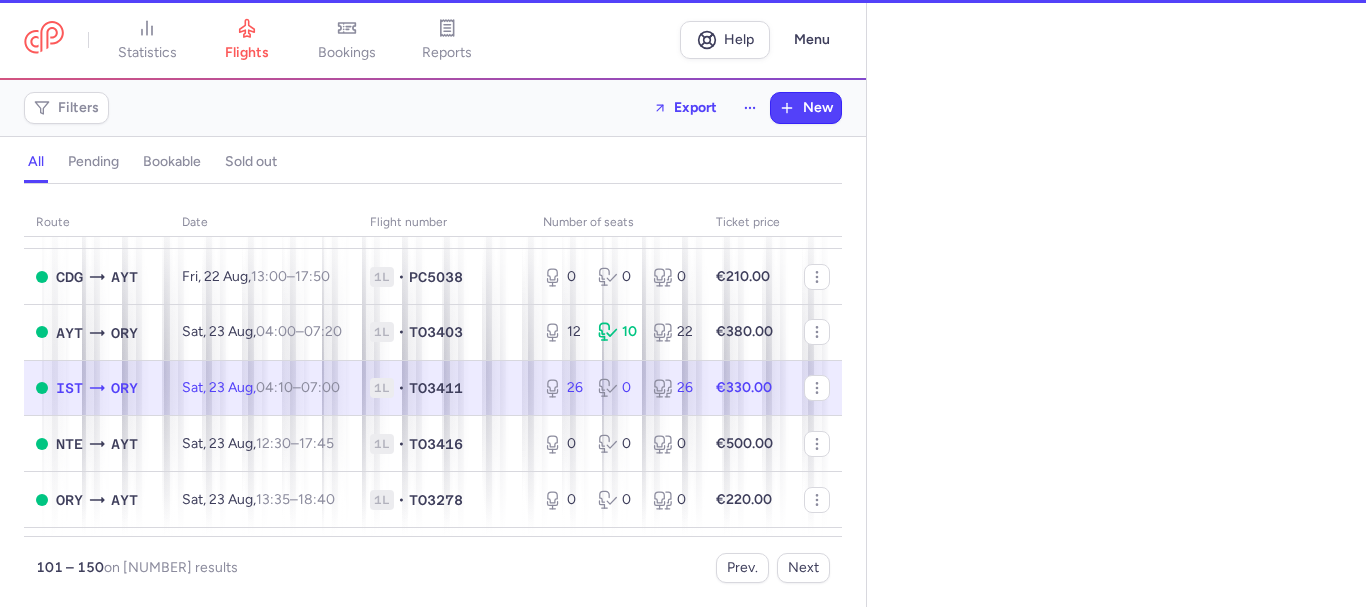 select on "days" 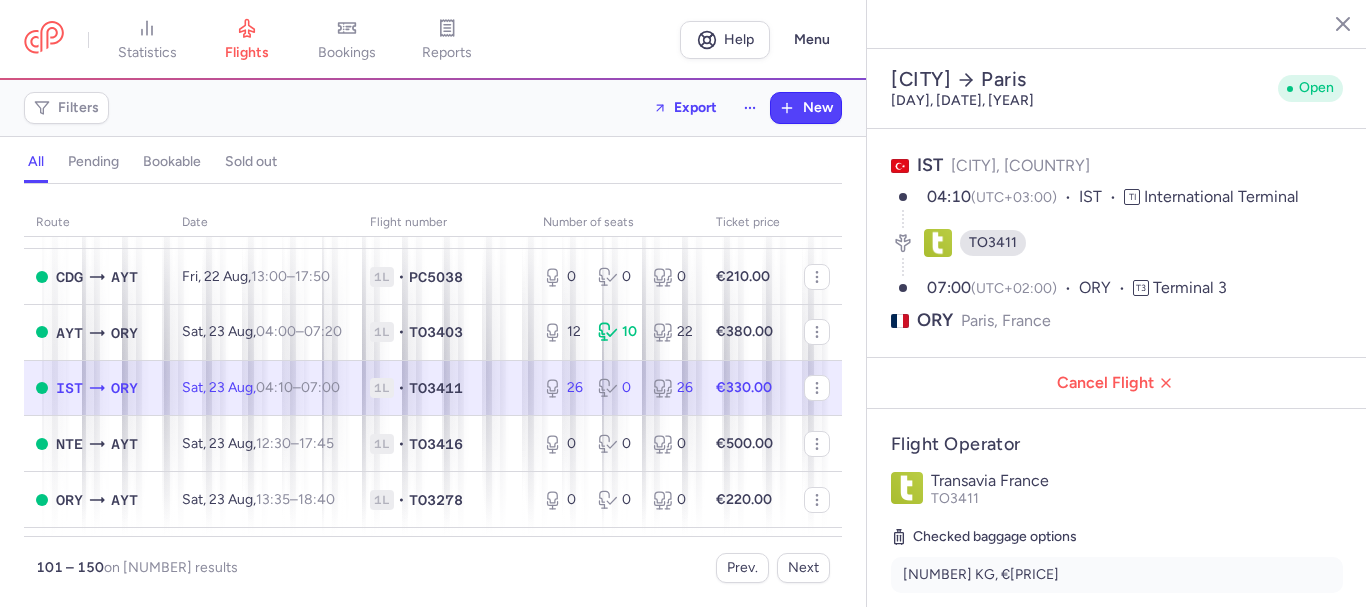scroll, scrollTop: 300, scrollLeft: 0, axis: vertical 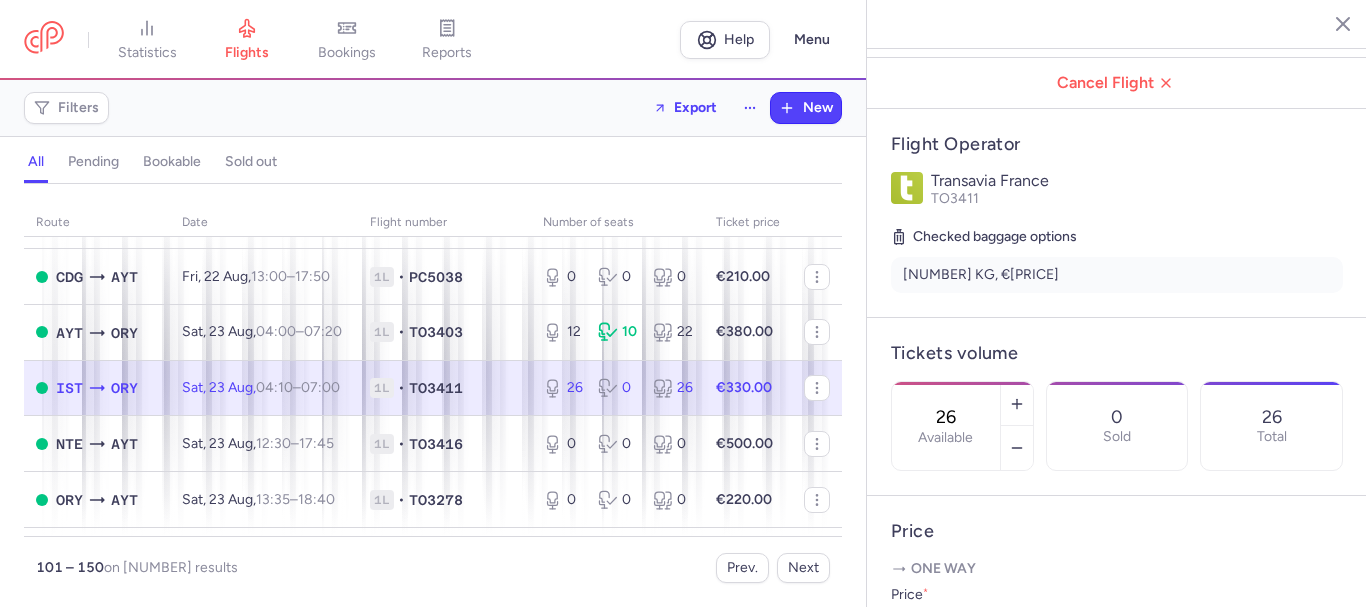 drag, startPoint x: 990, startPoint y: 366, endPoint x: 944, endPoint y: 366, distance: 46 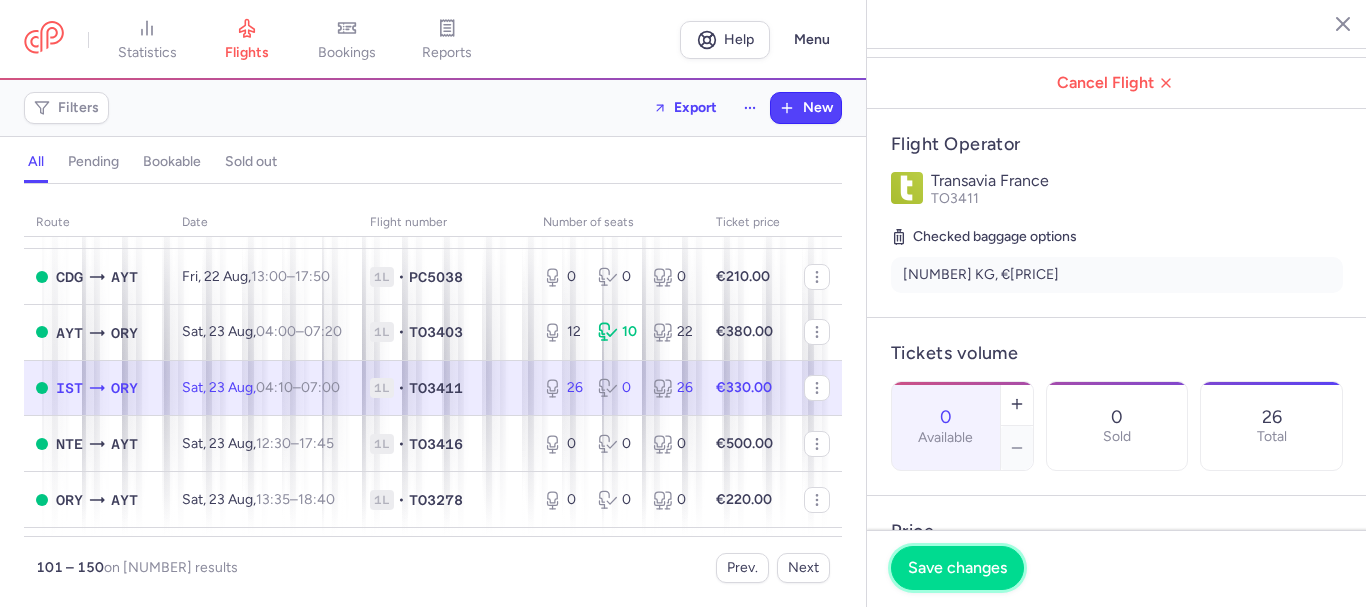 click on "Save changes" at bounding box center [957, 568] 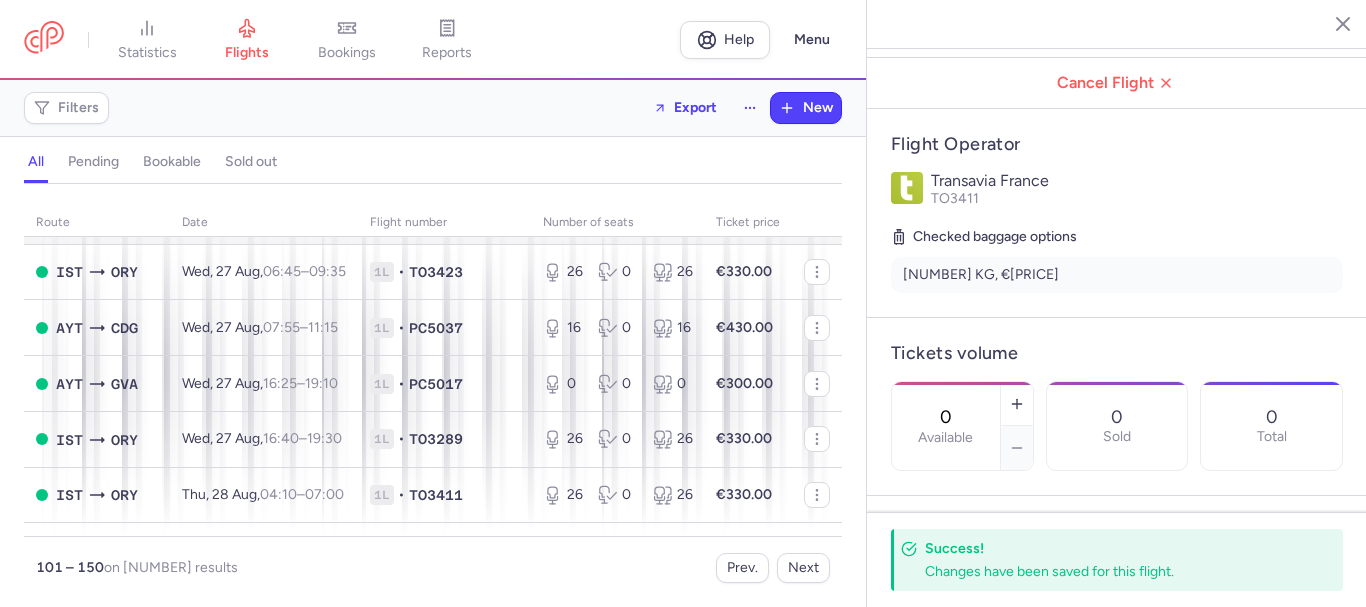 scroll, scrollTop: 2521, scrollLeft: 0, axis: vertical 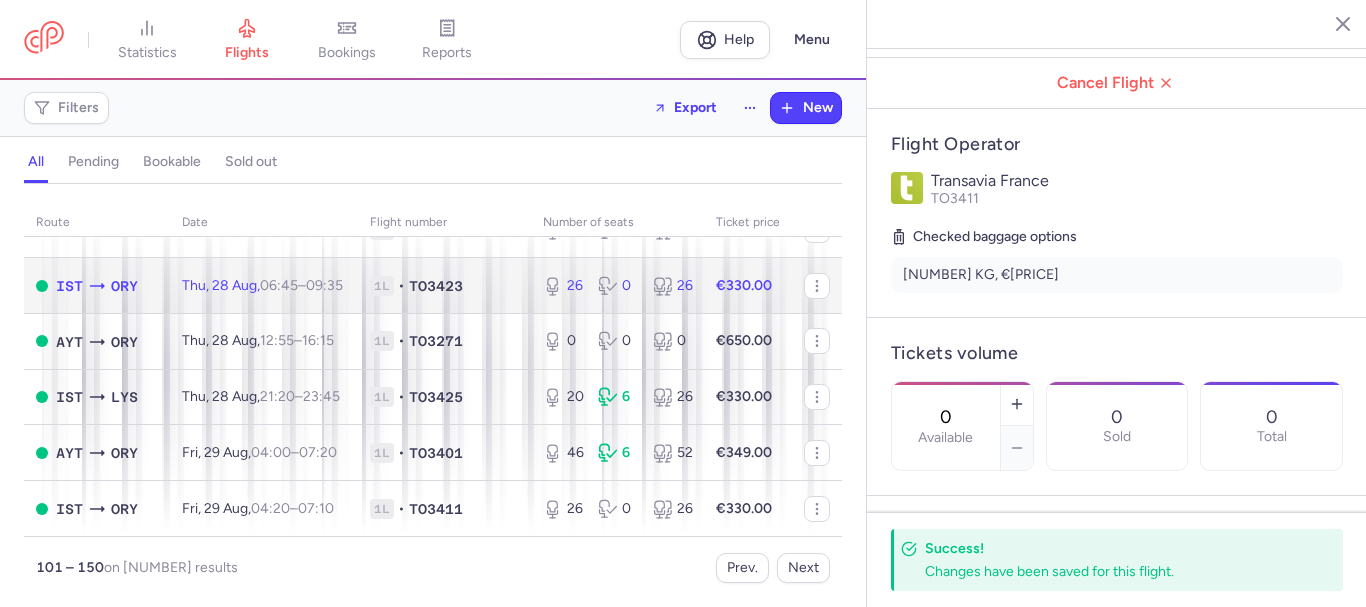 click on "[DAY], [DATE], [TIME] – [TIME] +0" 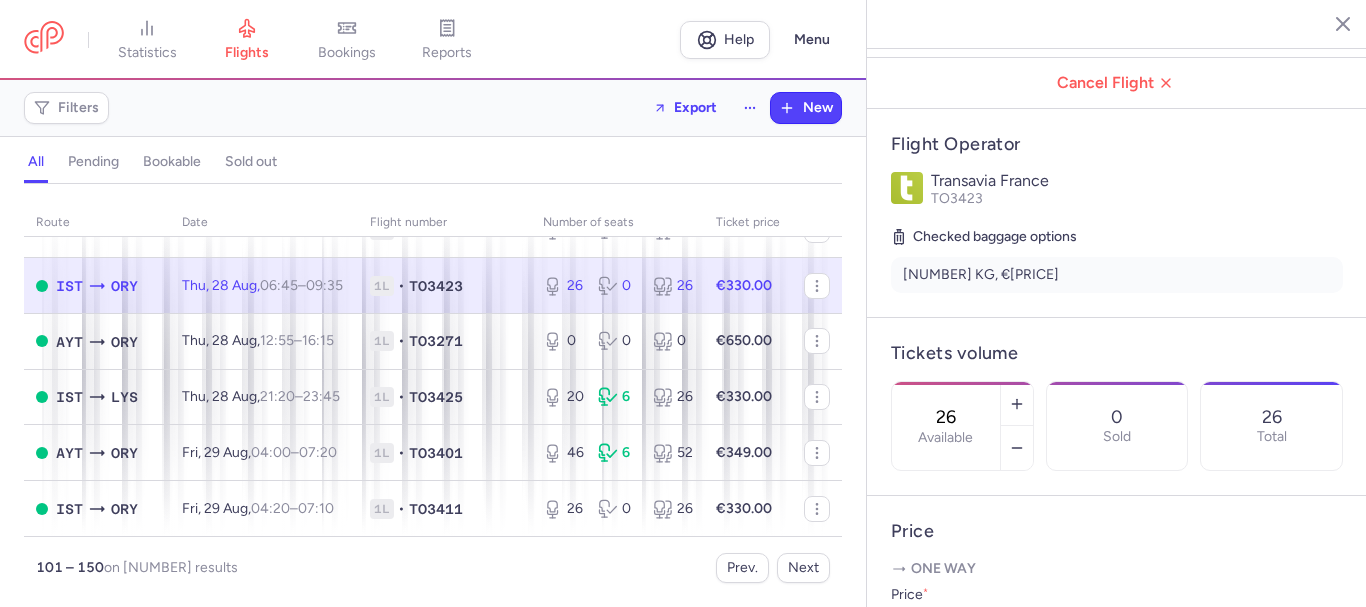 drag, startPoint x: 1001, startPoint y: 369, endPoint x: 930, endPoint y: 374, distance: 71.17584 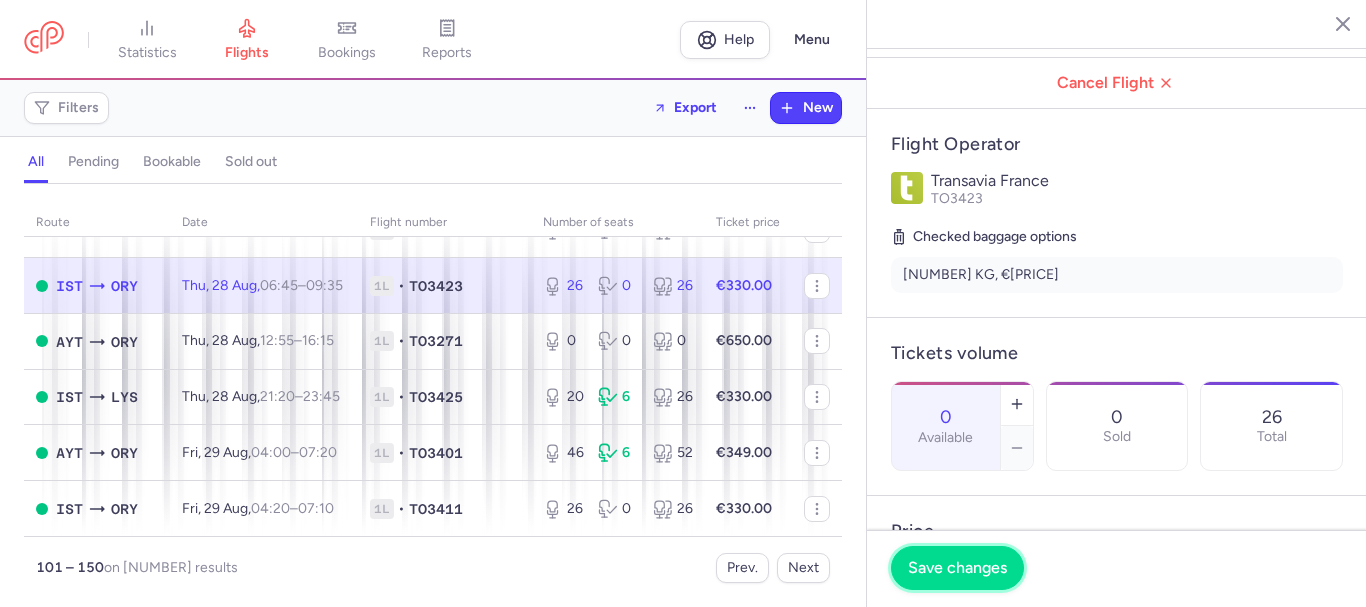 click on "Save changes" at bounding box center [957, 568] 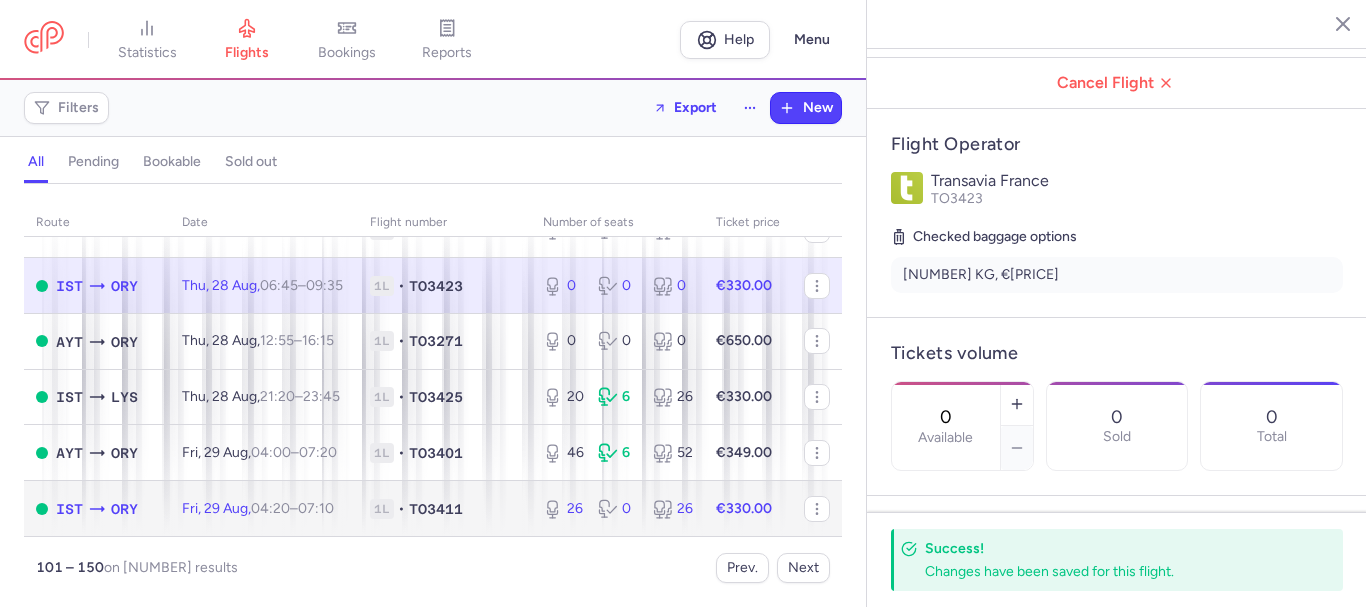 click on "1L • [FLIGHT_NUMBER]" 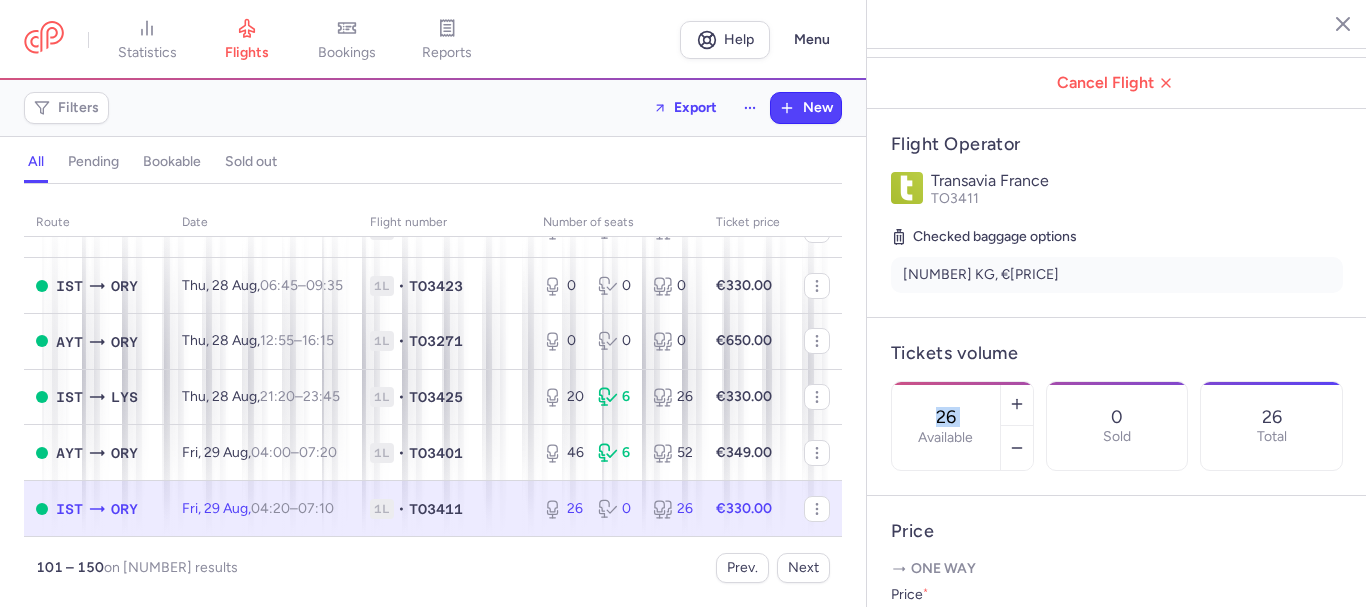 click on "Tickets volume [NUMBER]  Available  0 Sold [NUMBER] Total" at bounding box center (1117, 407) 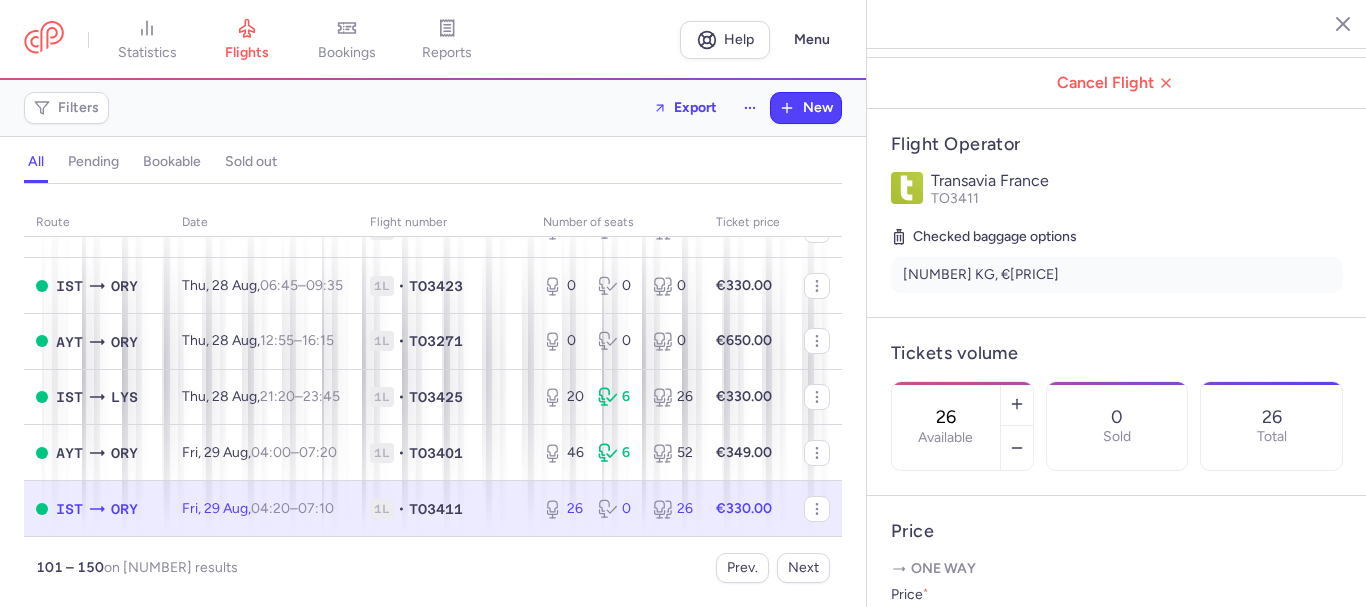 drag, startPoint x: 980, startPoint y: 367, endPoint x: 966, endPoint y: 366, distance: 14.035668 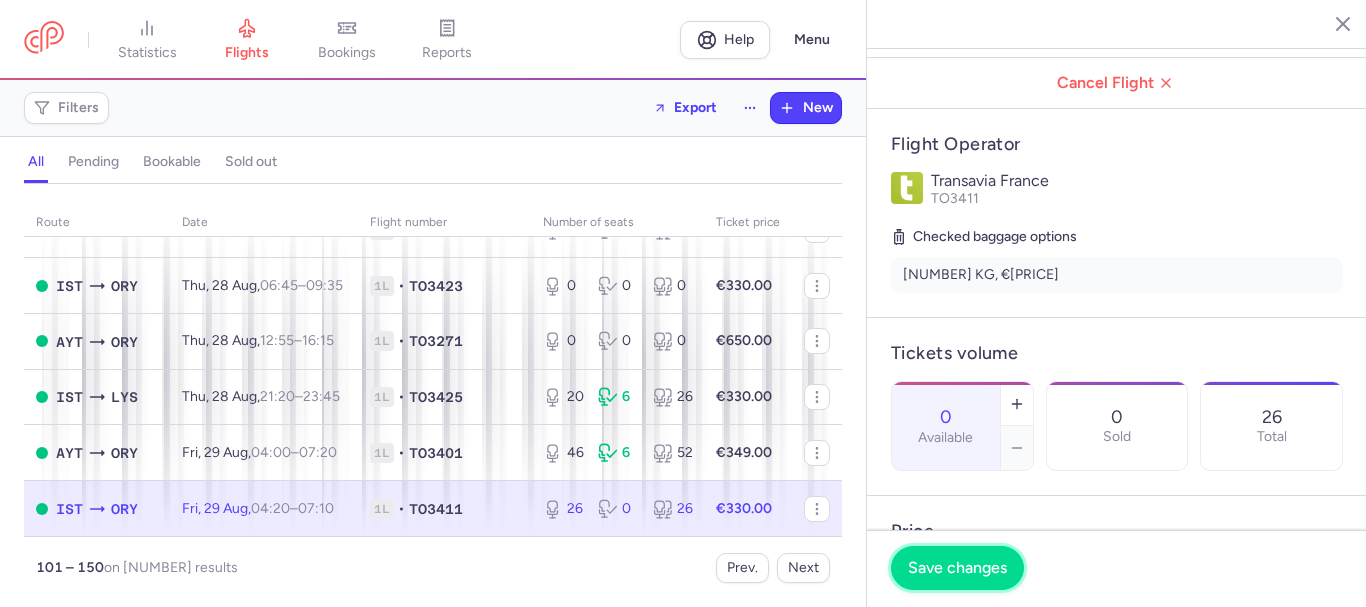 click on "Save changes" at bounding box center [957, 568] 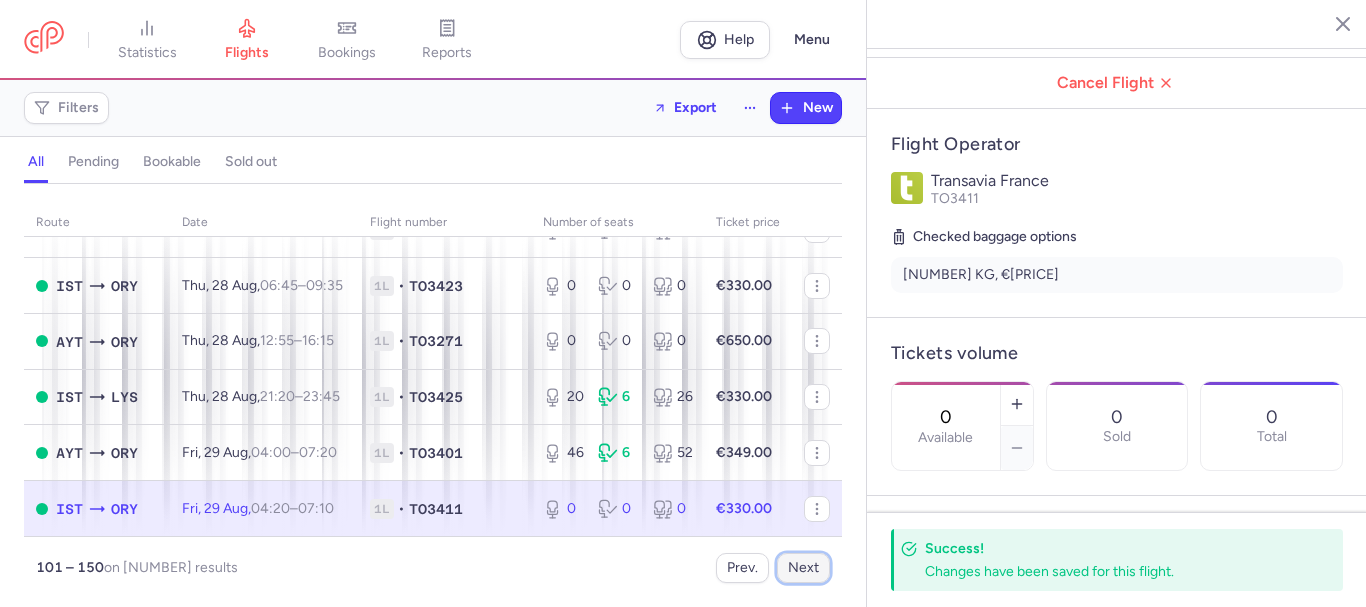click on "Next" at bounding box center [803, 568] 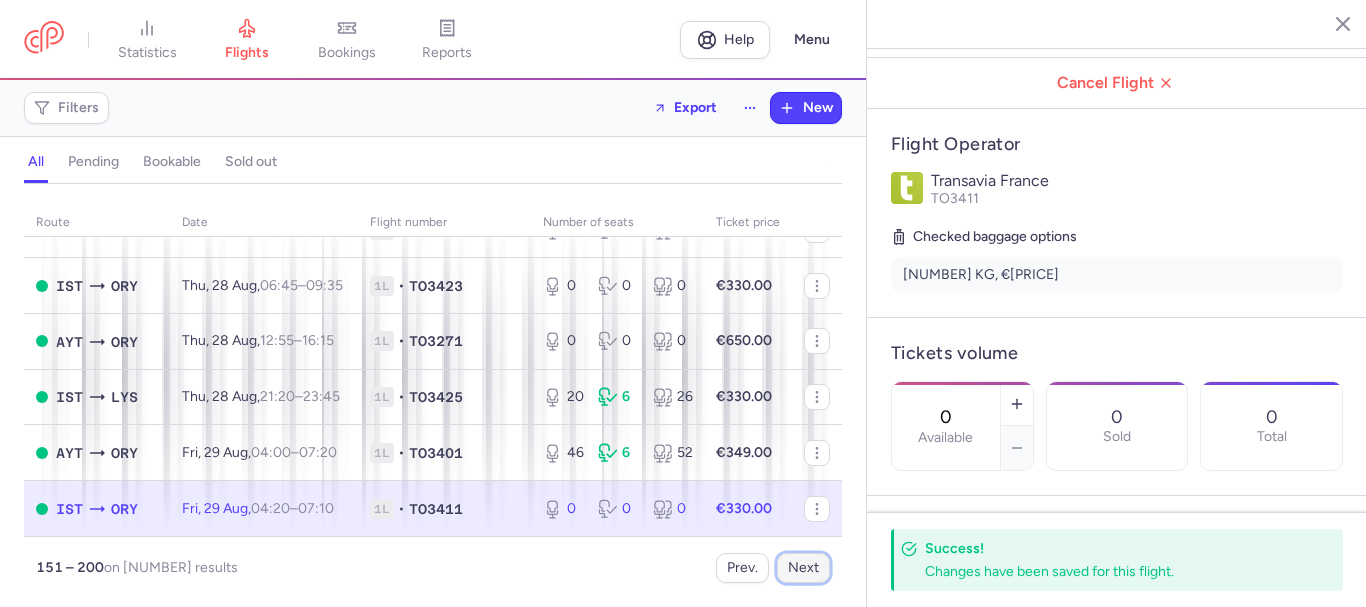 scroll, scrollTop: 0, scrollLeft: 0, axis: both 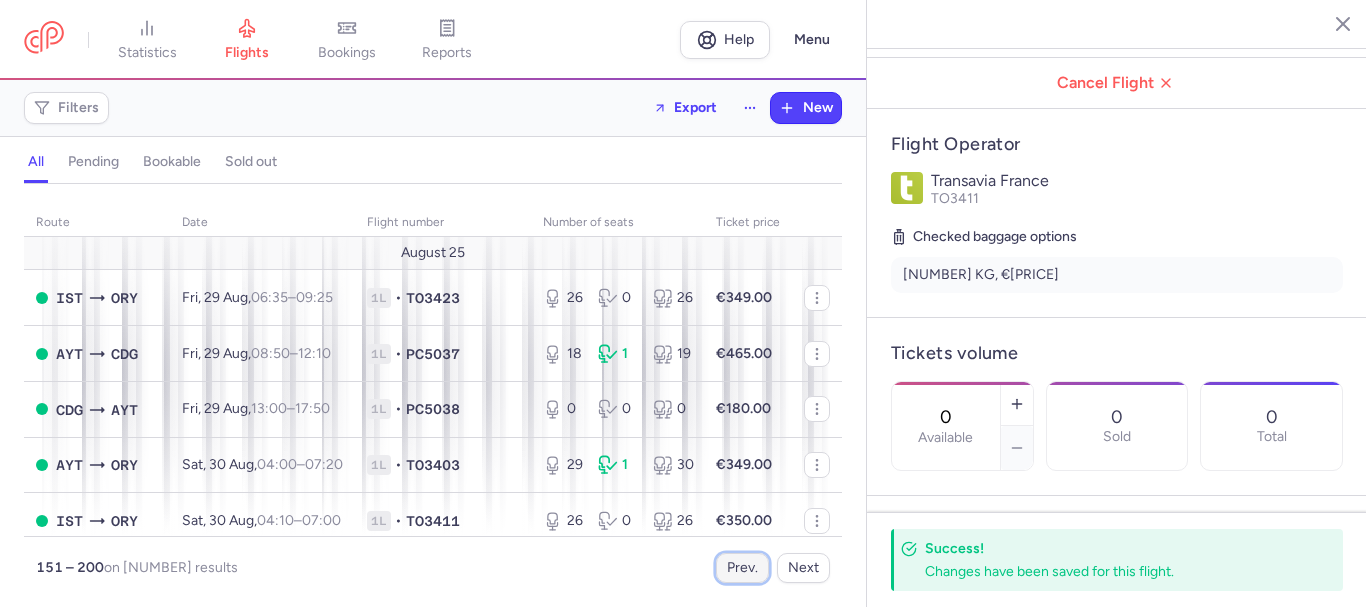 click on "Prev." at bounding box center (742, 568) 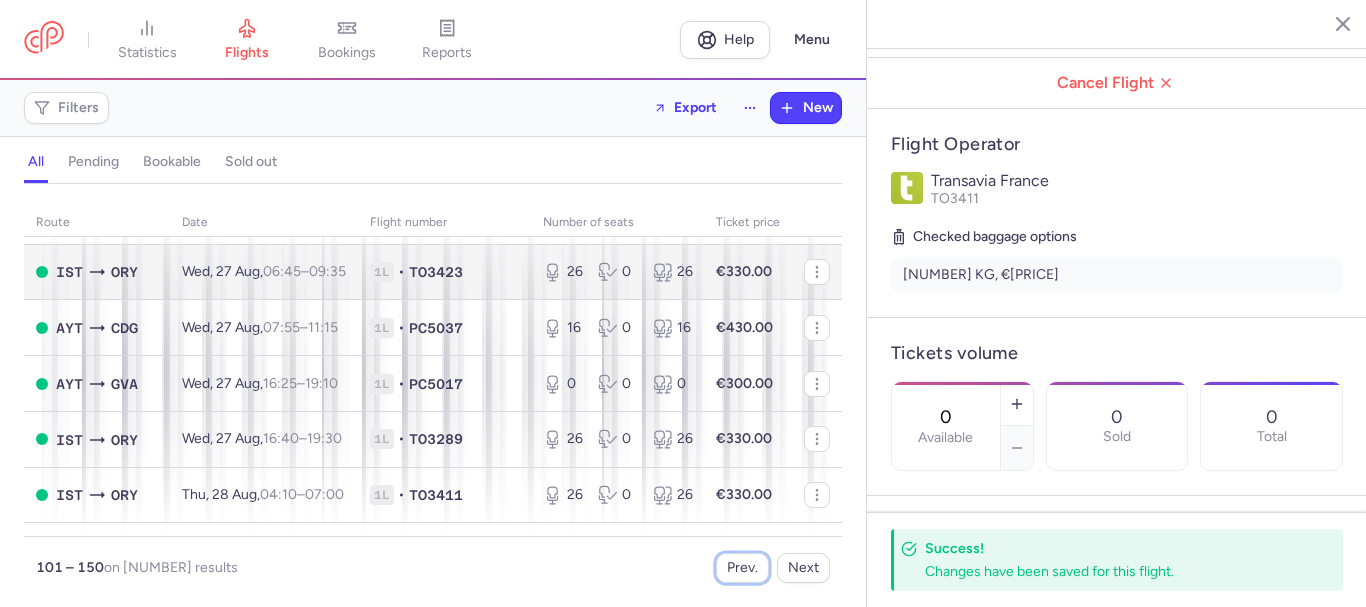scroll, scrollTop: 2300, scrollLeft: 0, axis: vertical 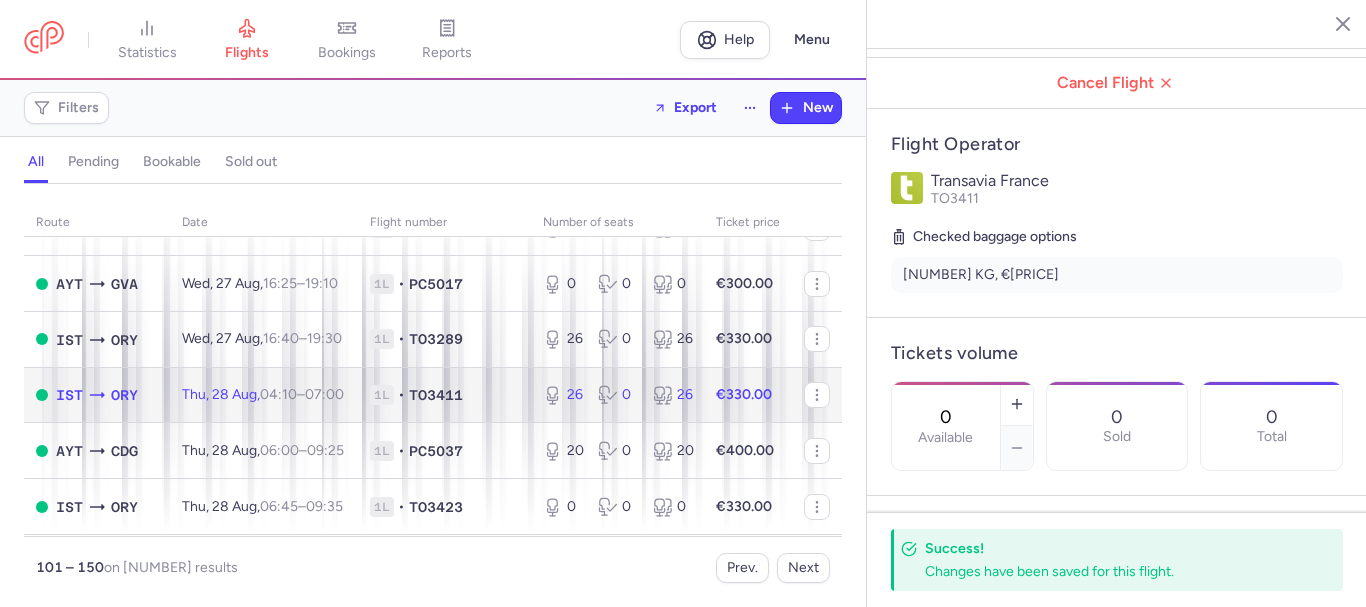 click on "TO3411" 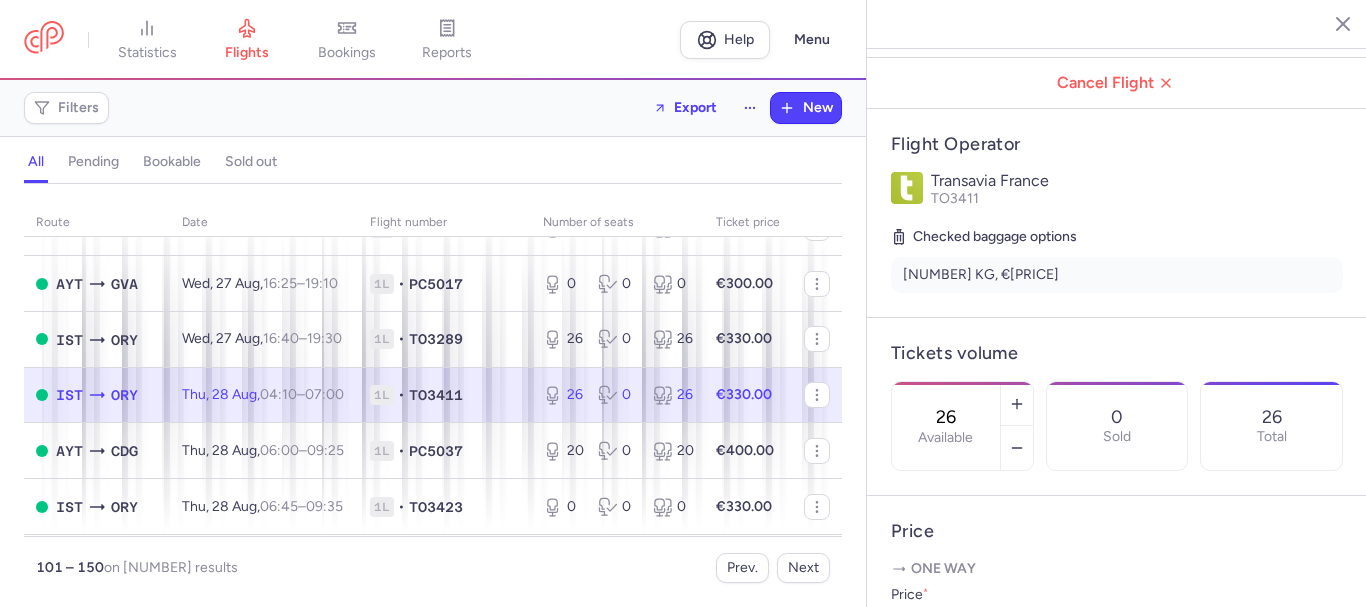 drag, startPoint x: 914, startPoint y: 351, endPoint x: 856, endPoint y: 341, distance: 58.855755 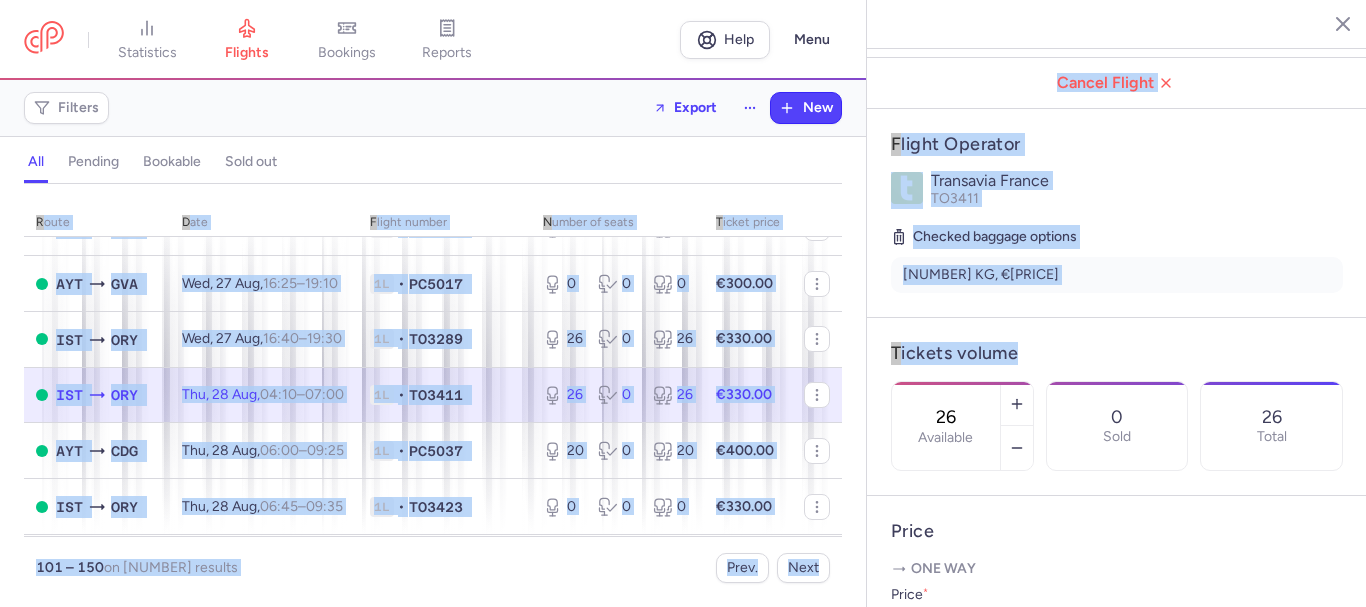 click on "[NUMBER] Available" at bounding box center (946, 426) 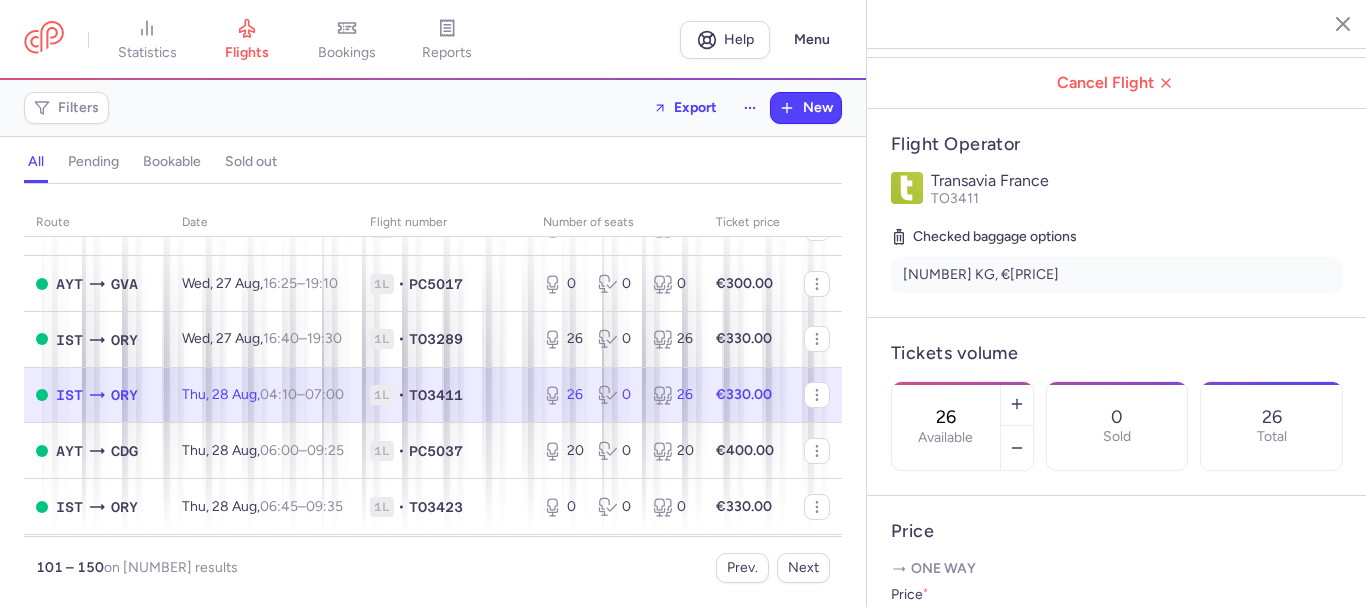 click on "26" at bounding box center (946, 417) 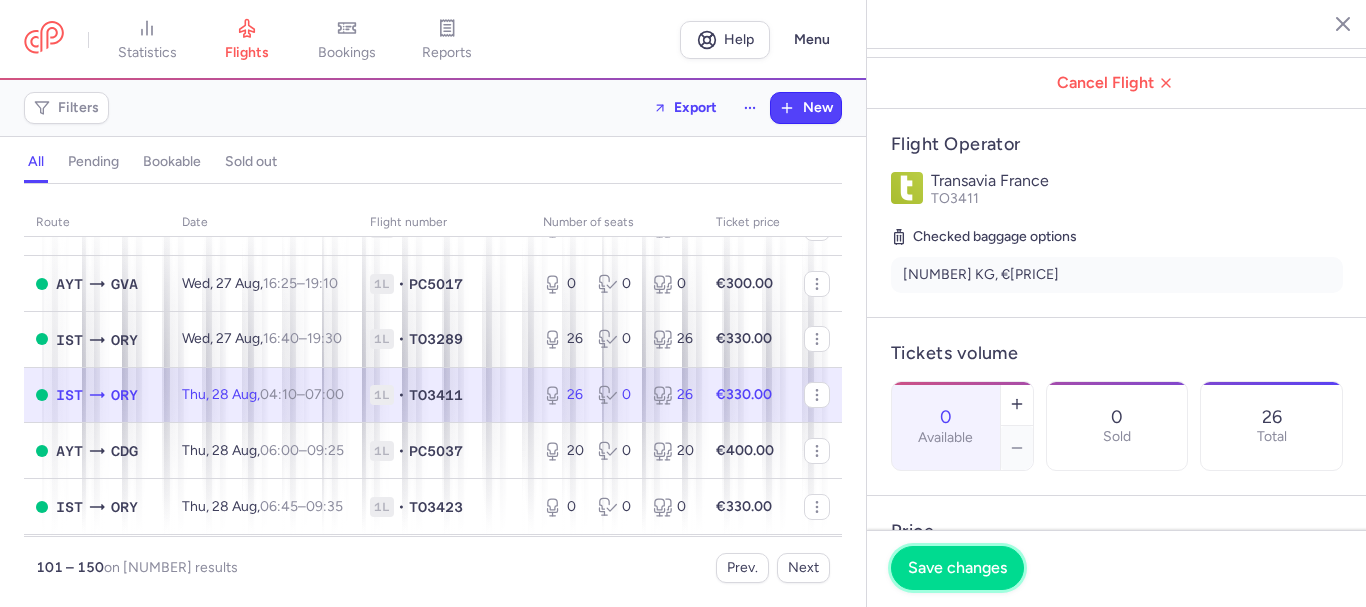 click on "Save changes" at bounding box center (957, 568) 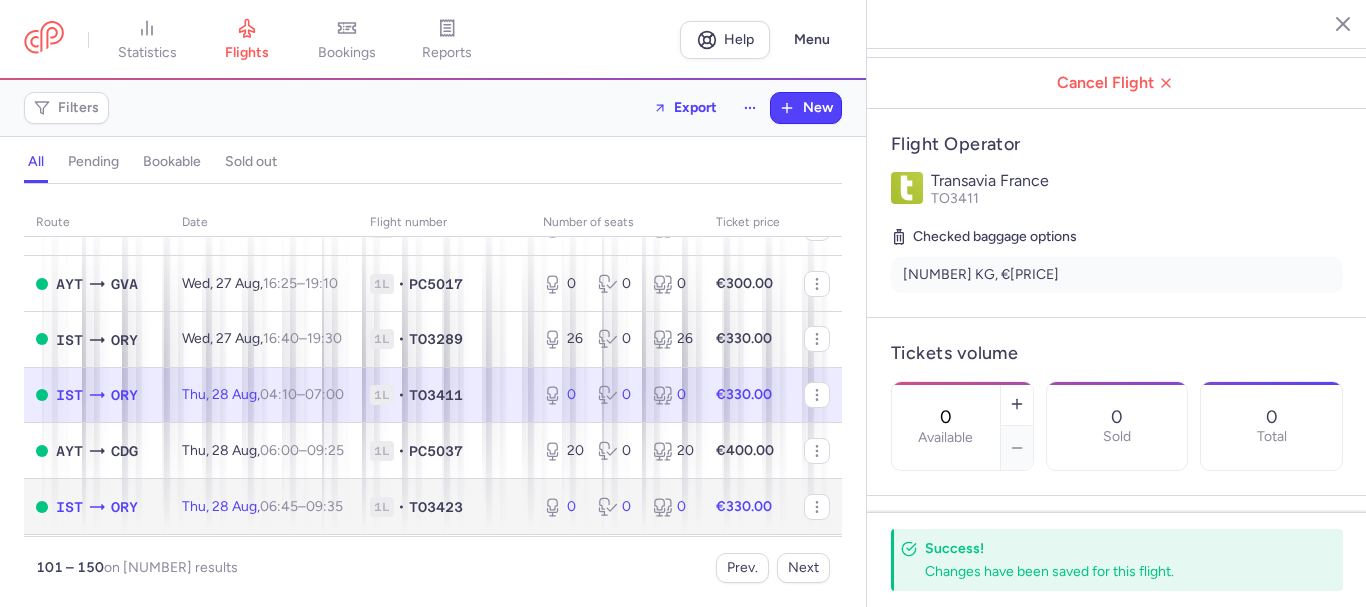click on "[DAY], [DATE], [TIME] – [TIME] +0" 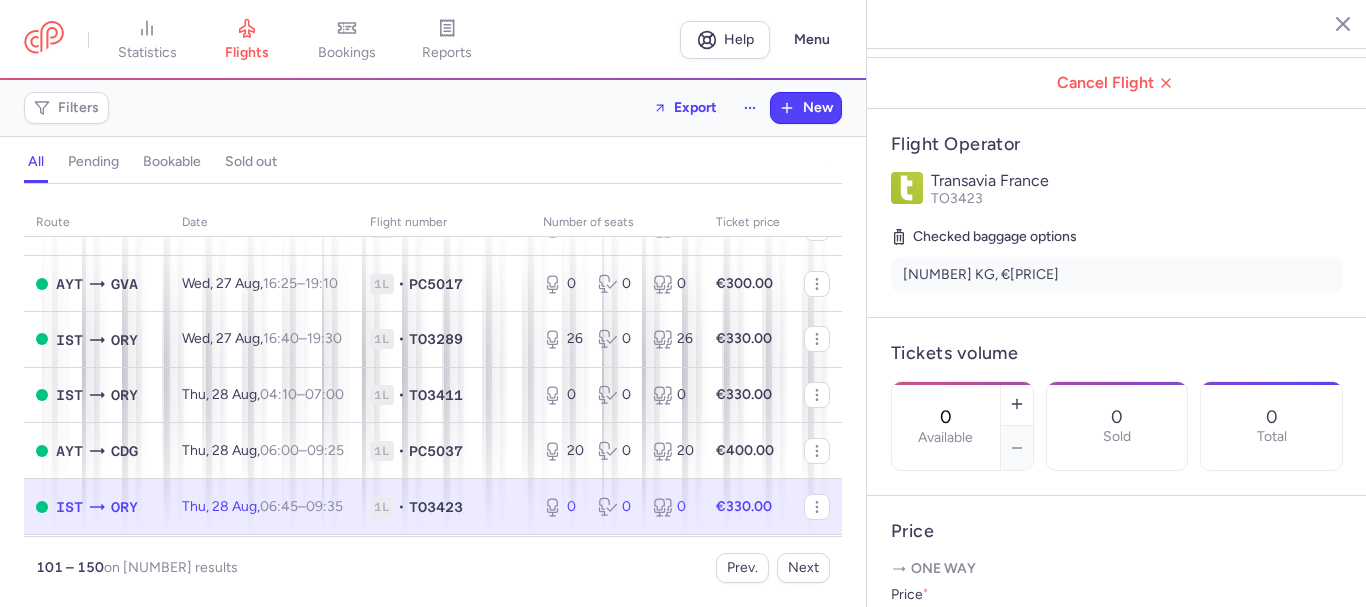 drag, startPoint x: 989, startPoint y: 364, endPoint x: 949, endPoint y: 356, distance: 40.792156 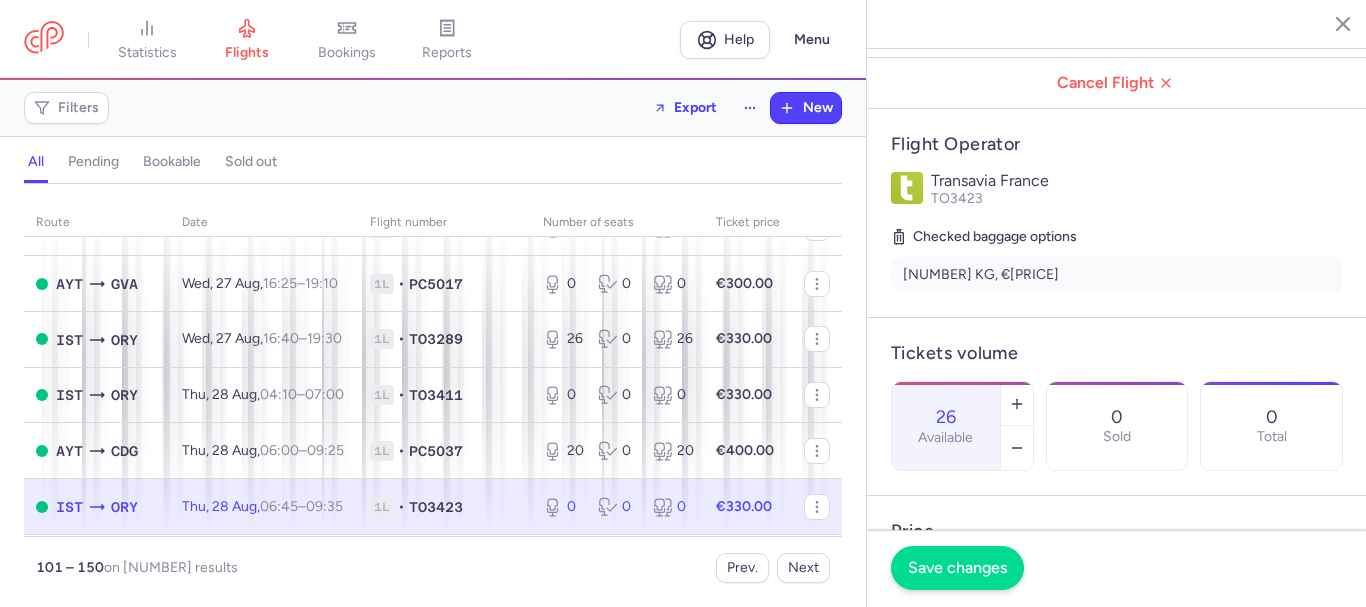 type on "26" 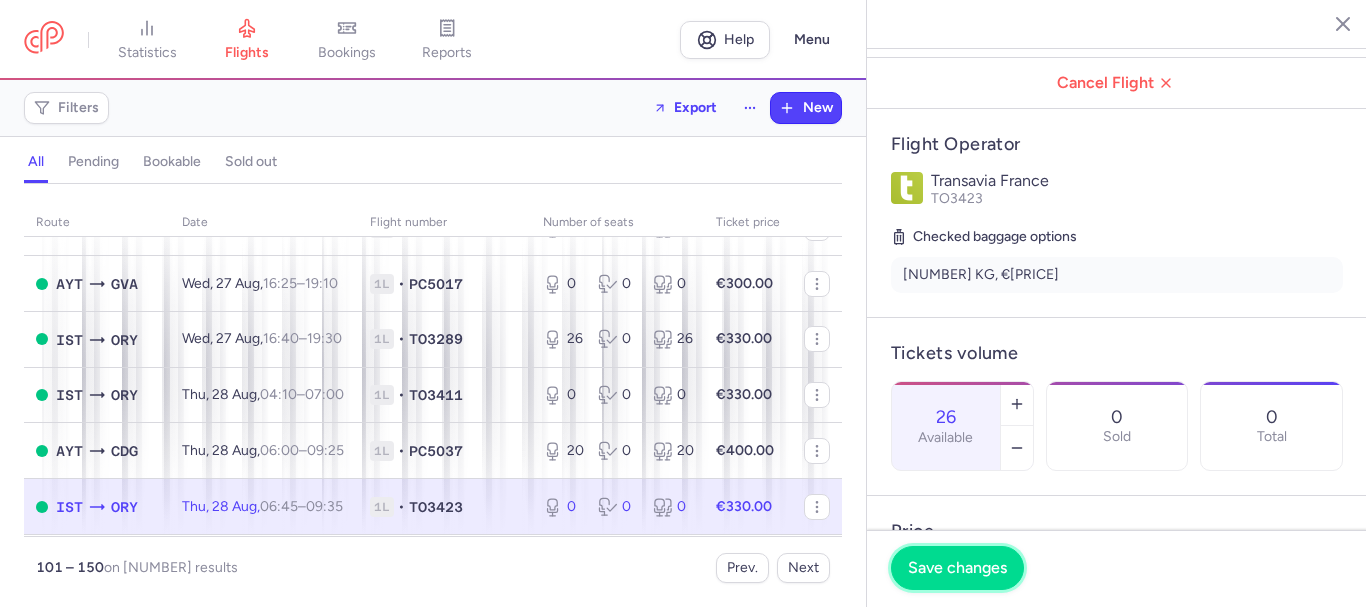 click on "Save changes" at bounding box center (957, 568) 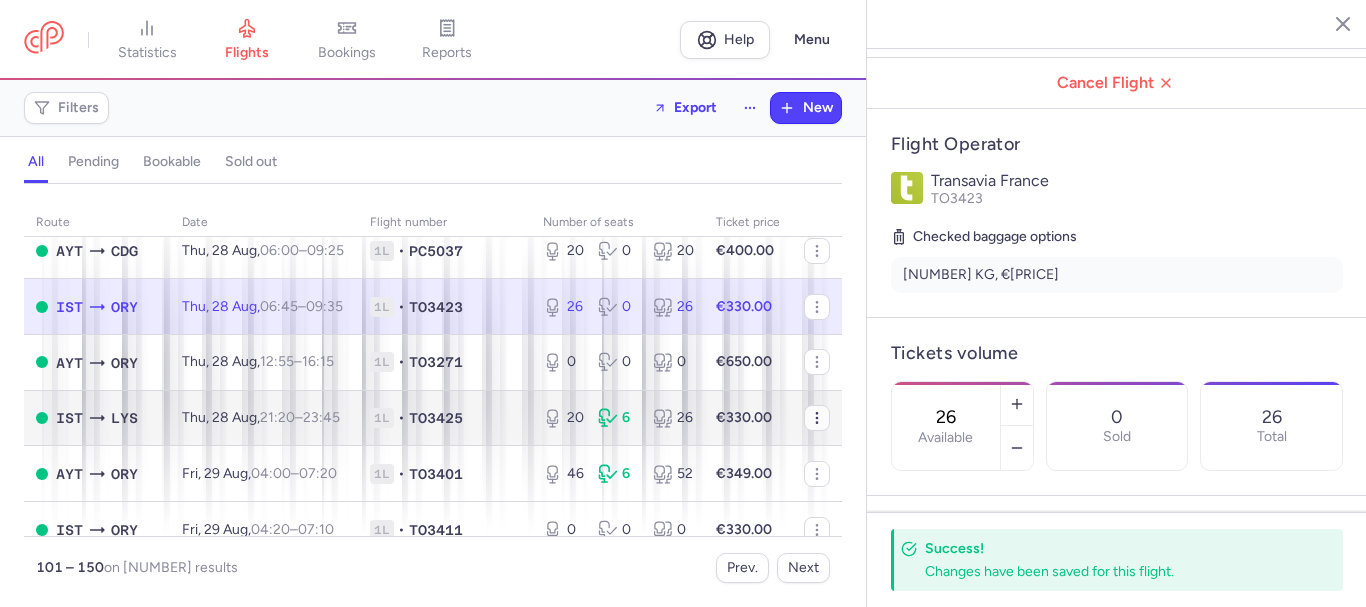 scroll, scrollTop: 2521, scrollLeft: 0, axis: vertical 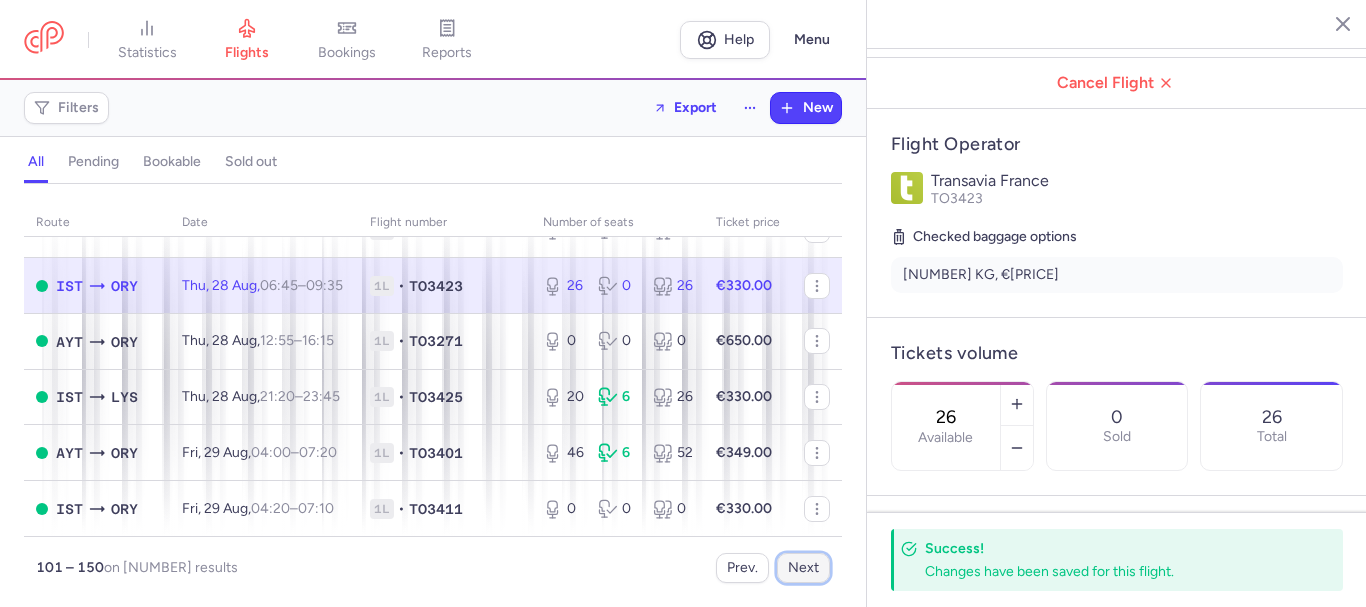 click on "Next" at bounding box center [803, 568] 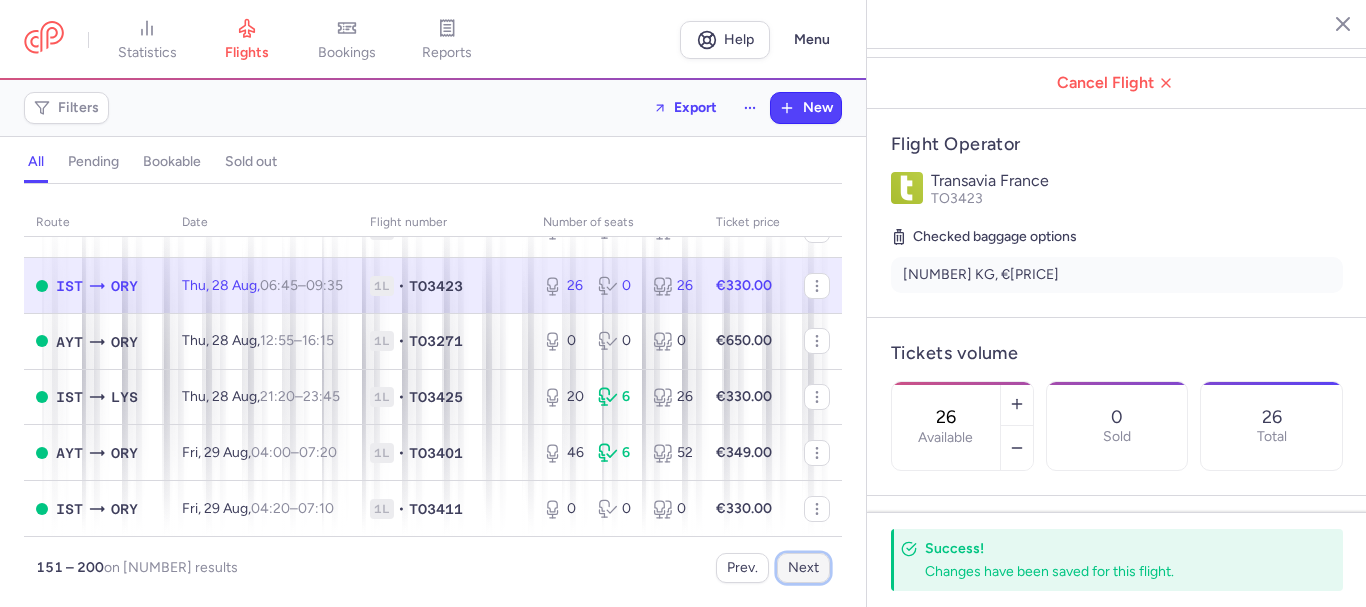 scroll, scrollTop: 0, scrollLeft: 0, axis: both 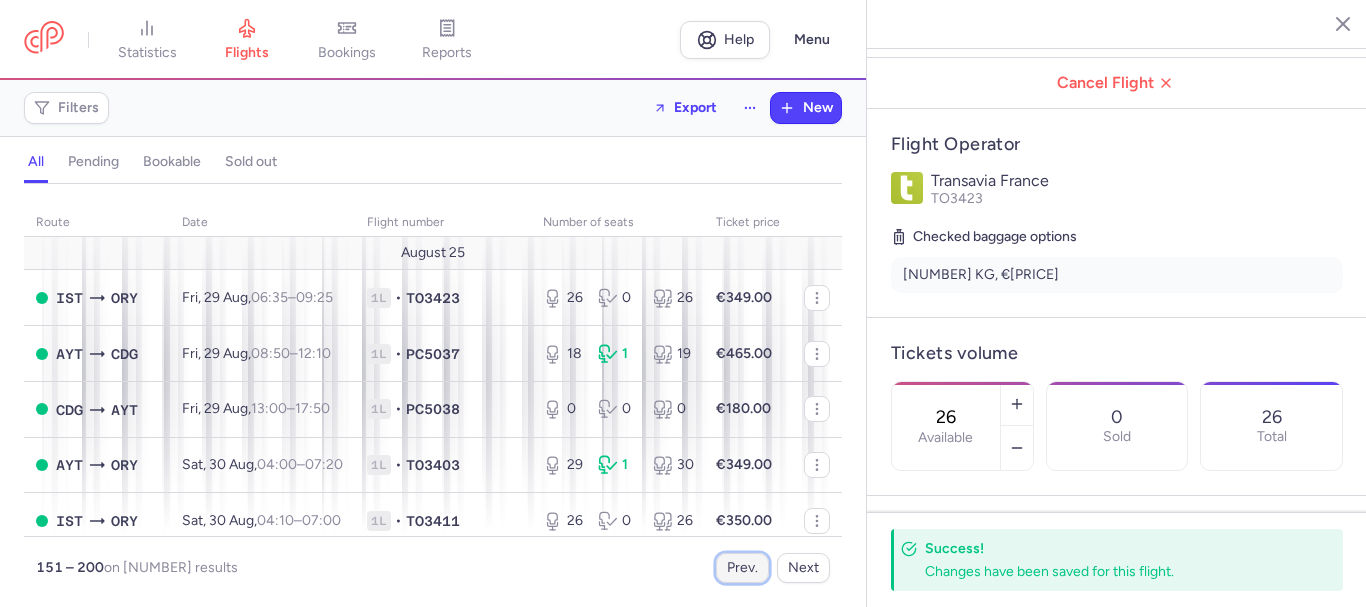 click on "Prev." at bounding box center [742, 568] 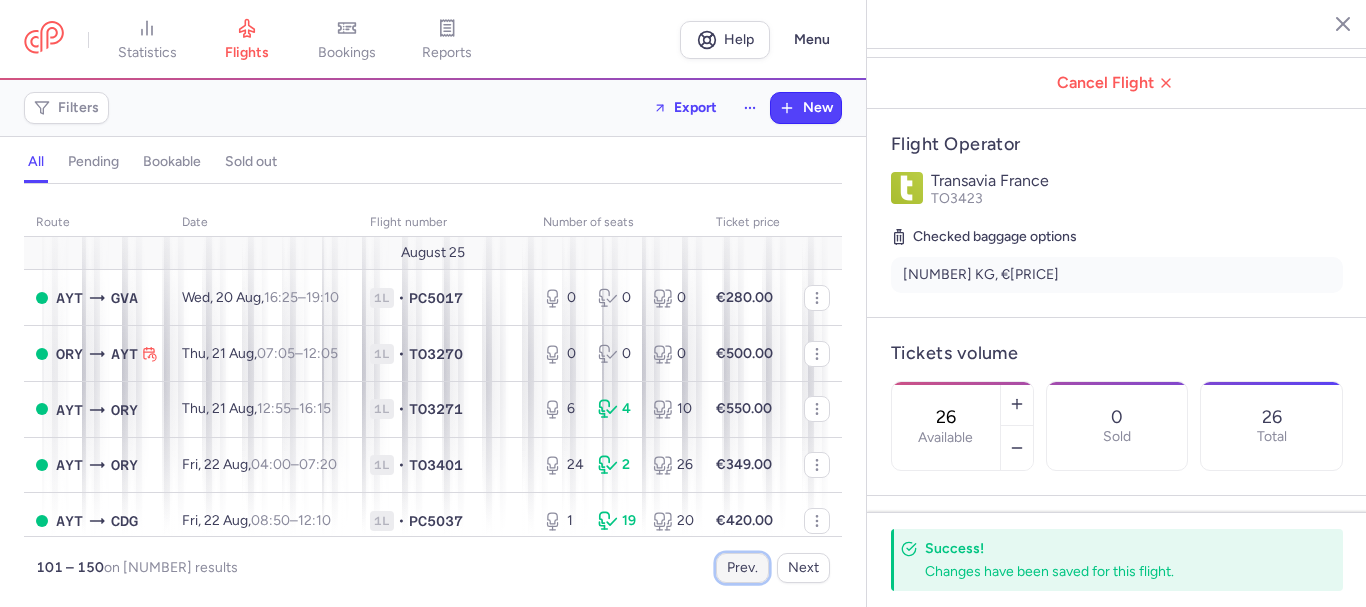 click on "Prev." at bounding box center [742, 568] 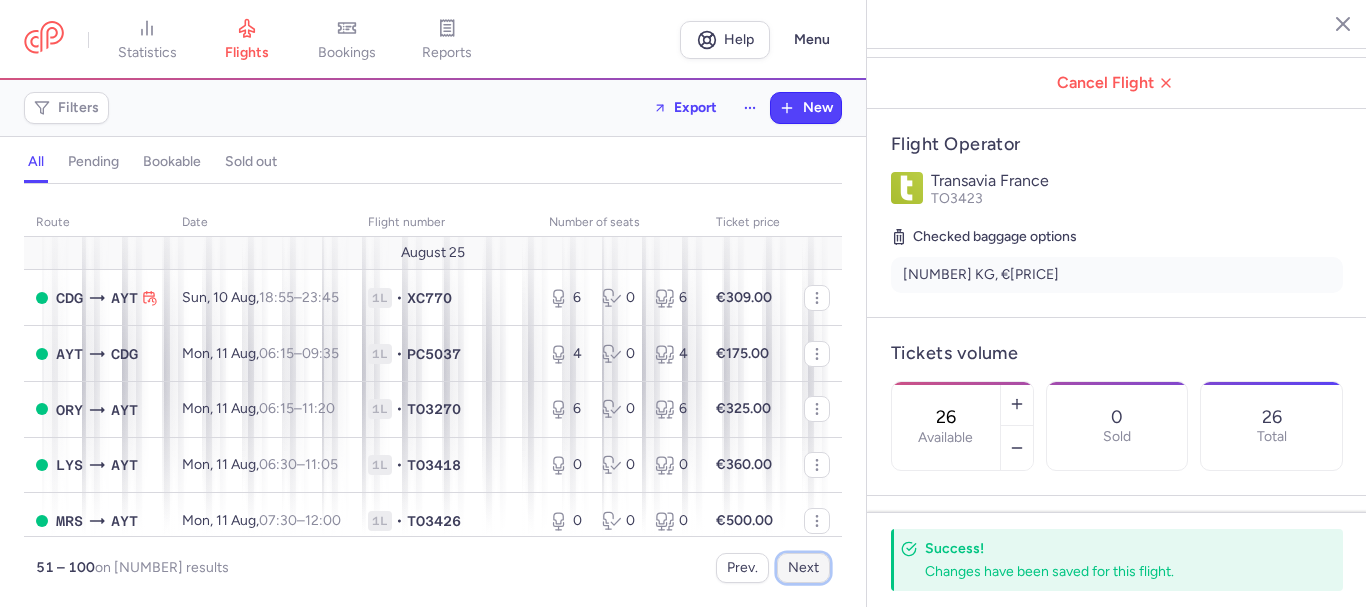 click on "Next" at bounding box center [803, 568] 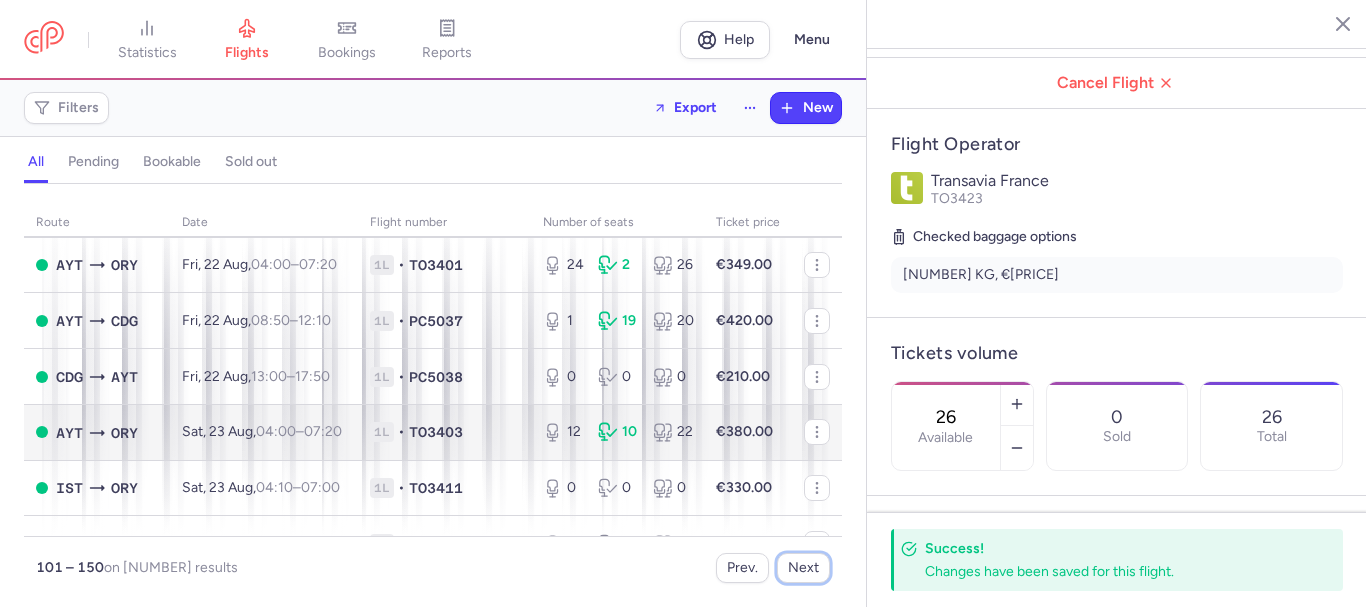scroll, scrollTop: 300, scrollLeft: 0, axis: vertical 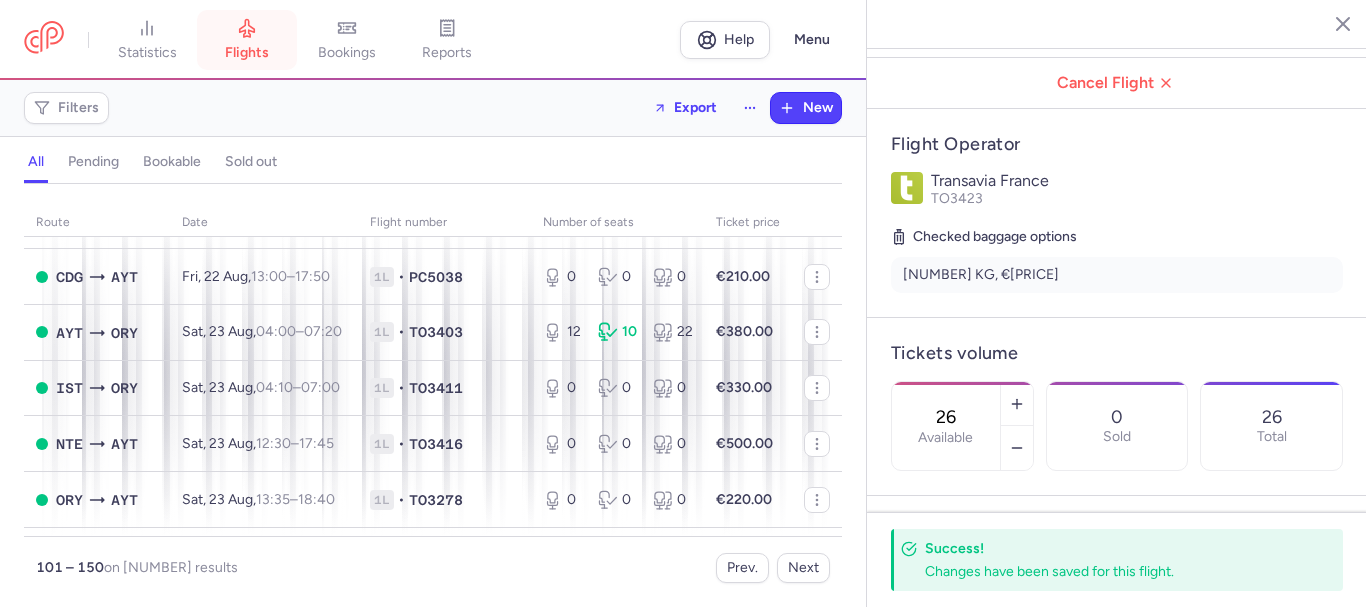 click 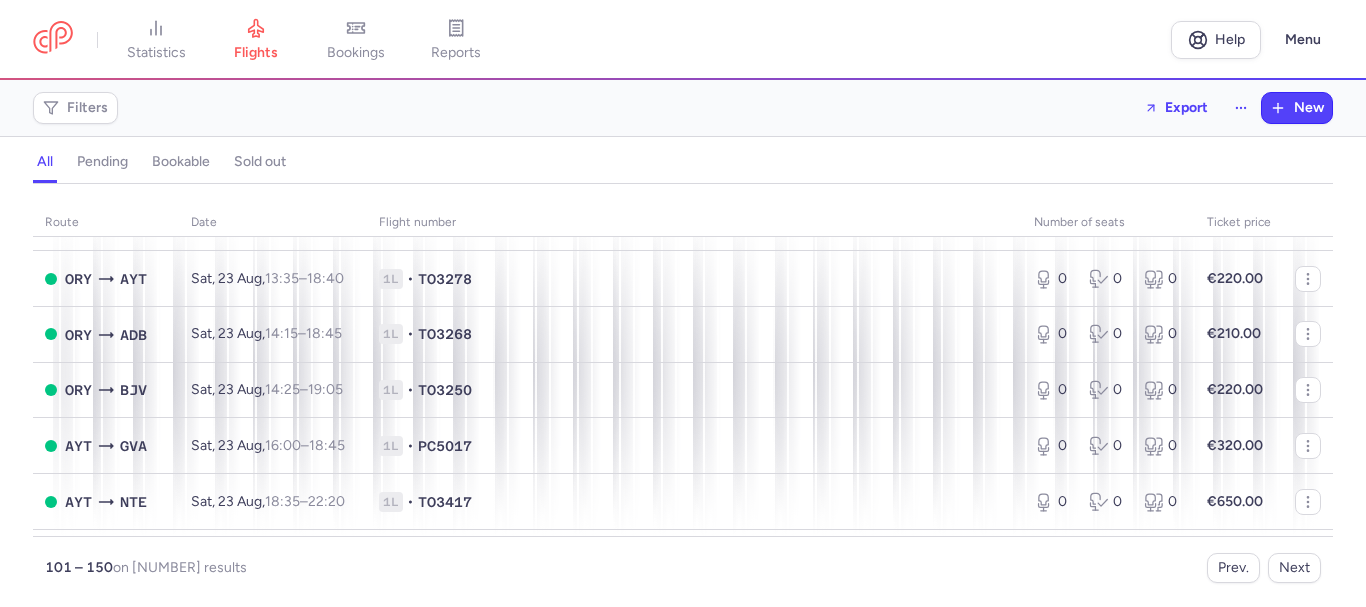 scroll, scrollTop: 321, scrollLeft: 0, axis: vertical 